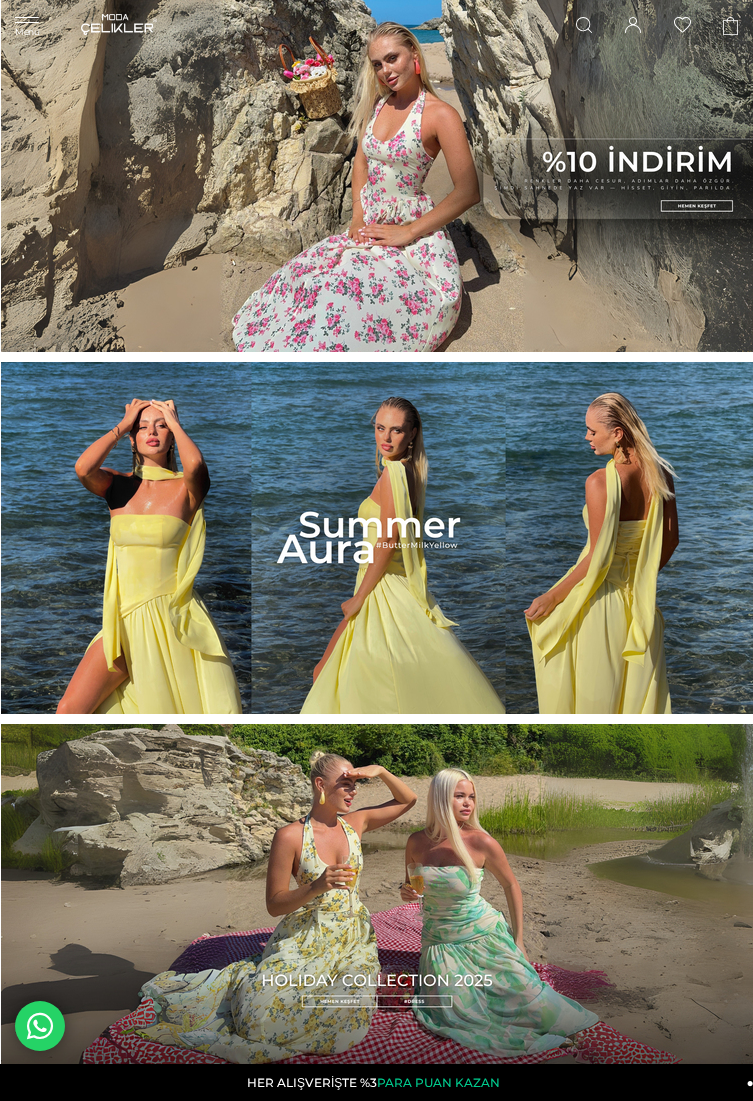 scroll, scrollTop: 0, scrollLeft: 0, axis: both 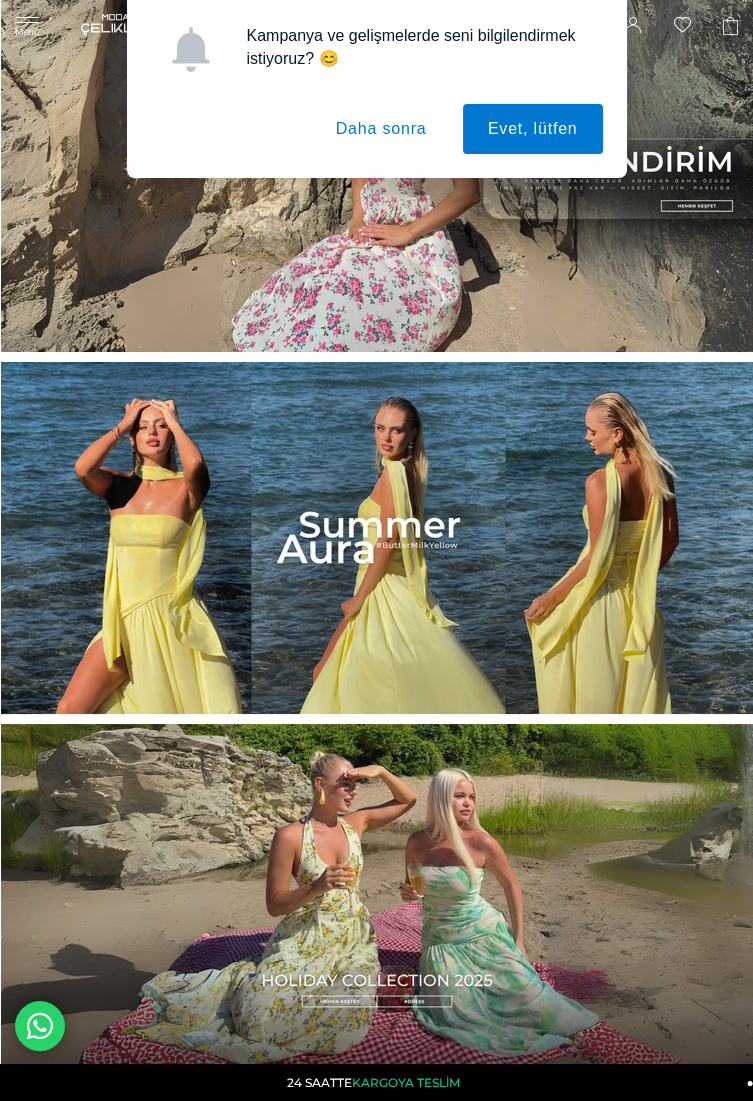 click on "Kampanya ve gelişmelerde seni bilgilendirmek istiyoruz? 😊 Evet, lütfen Daha sonra" at bounding box center (376, 89) 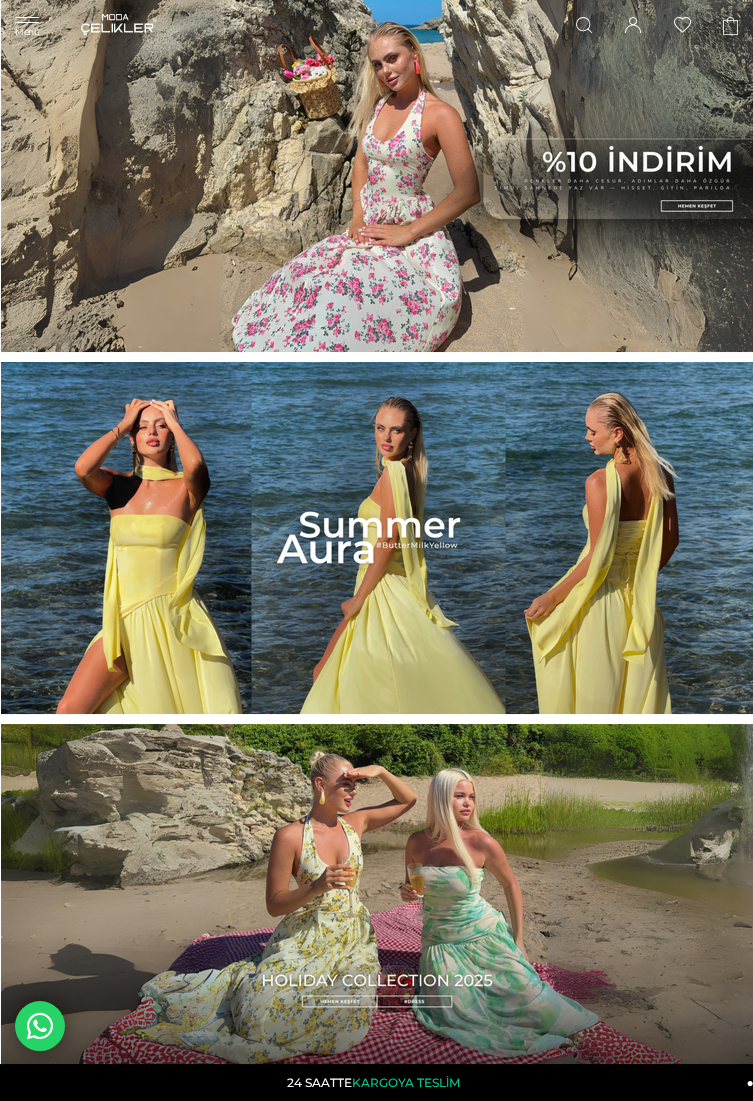 click on "Menü
Üye Girişi
Üye Ol
Hesabım
Çıkış Yap
Sepetim
Favorilerim
Yardım
Üye Girişi
Üye Ol
Google İle Bağlan
Anasayfa
İletişim
Sepetim
0
Ürün
Sepetim
Sepetinizde ürün bulunmamaktadır.
Genel Toplam :
Sepetim
SİPARİŞİ TAMAMLA
*** İptal" at bounding box center (376, 24) 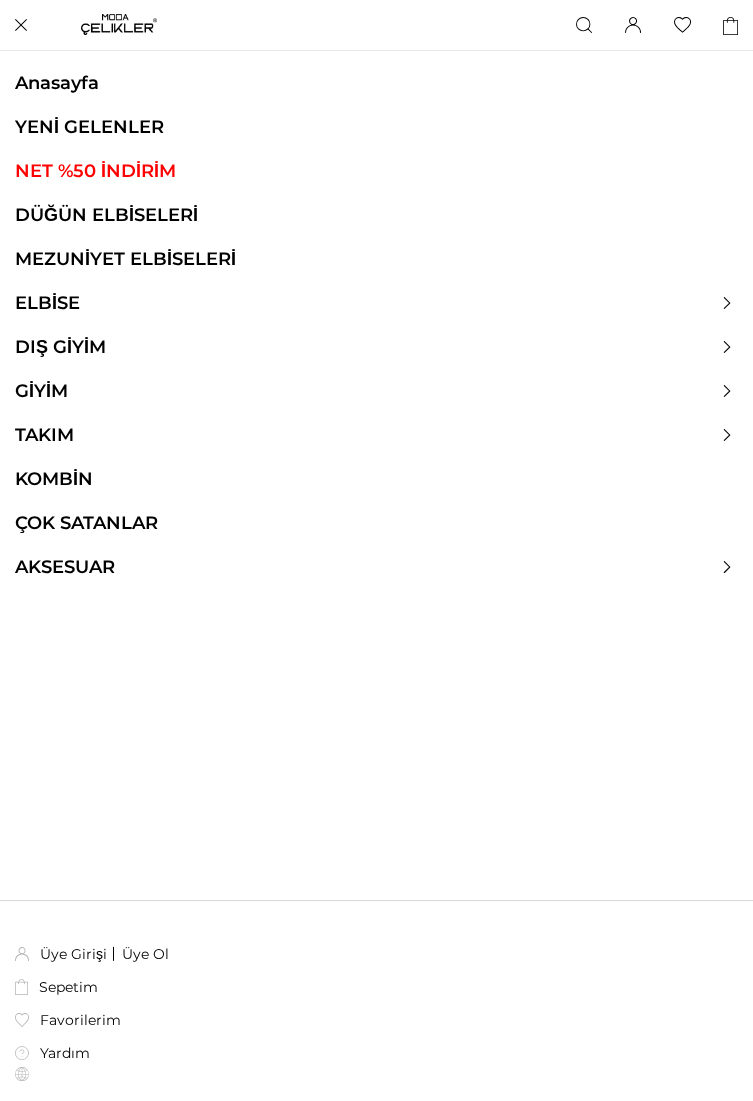 click on "Menu
Anasayfa
YENİ GELENLER
NET %50 İNDİRİM
DÜĞÜN ELBİSELERİ
MEZUNİYET ELBİSELERİ
ELBİSE
ELBİSE
Tüm Elbiseler
Yazlık Elbise
Mini Elbise
Çiçekli Elbise
Beyaz Elbise
Nikah Elbisesi Nişan Elbisesi" at bounding box center [376, 575] 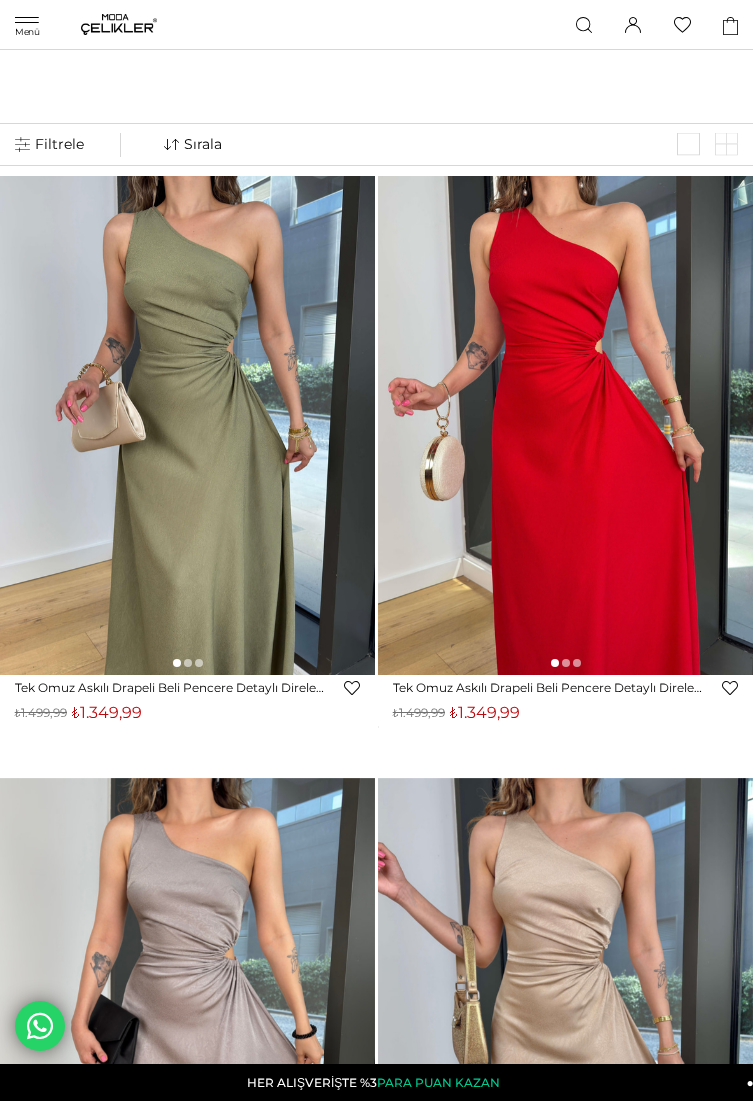 scroll, scrollTop: 0, scrollLeft: 0, axis: both 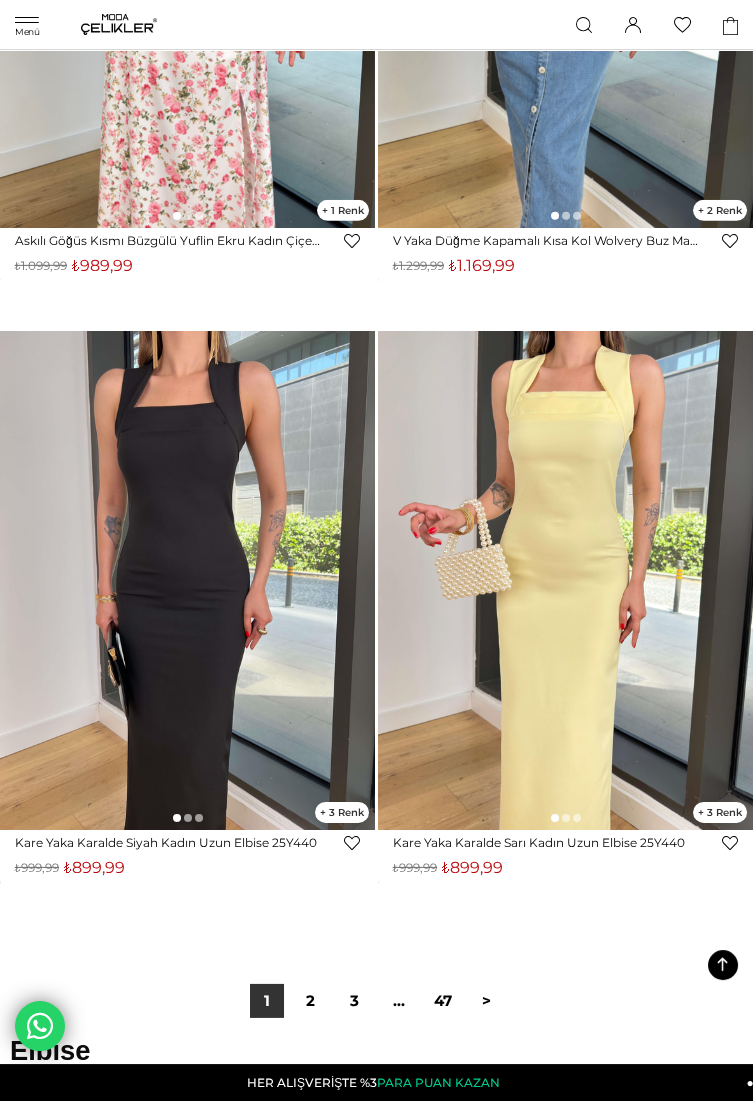 click on ">" at bounding box center [487, 1001] 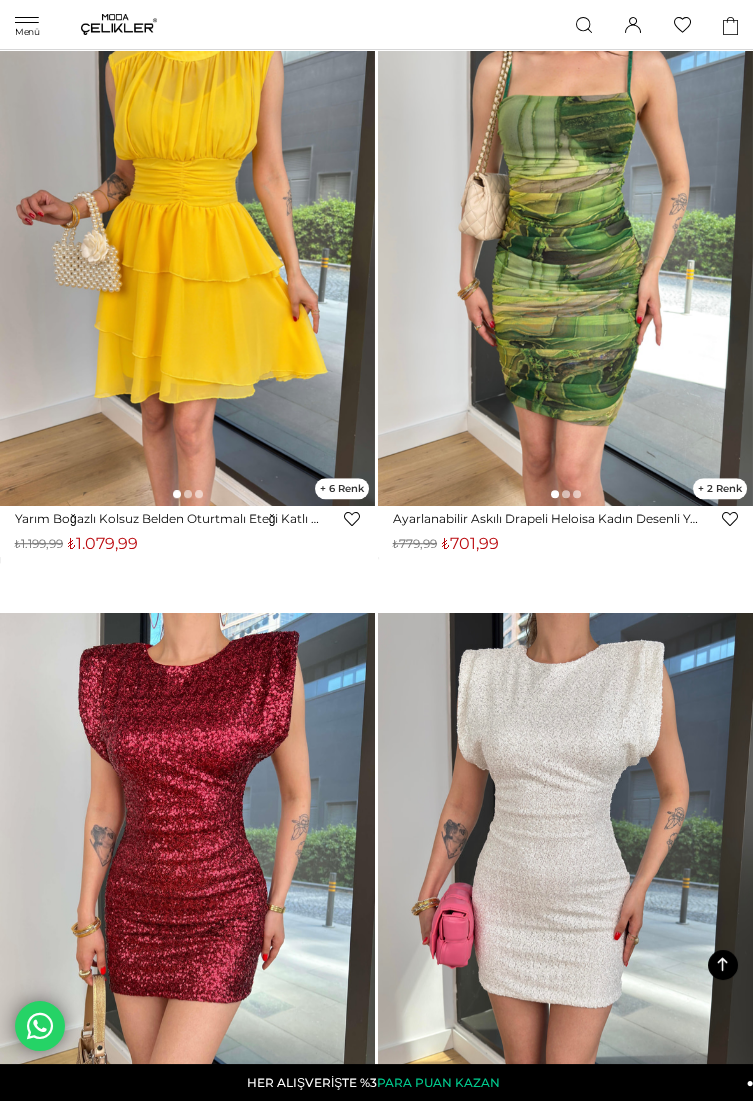 scroll, scrollTop: 15324, scrollLeft: 0, axis: vertical 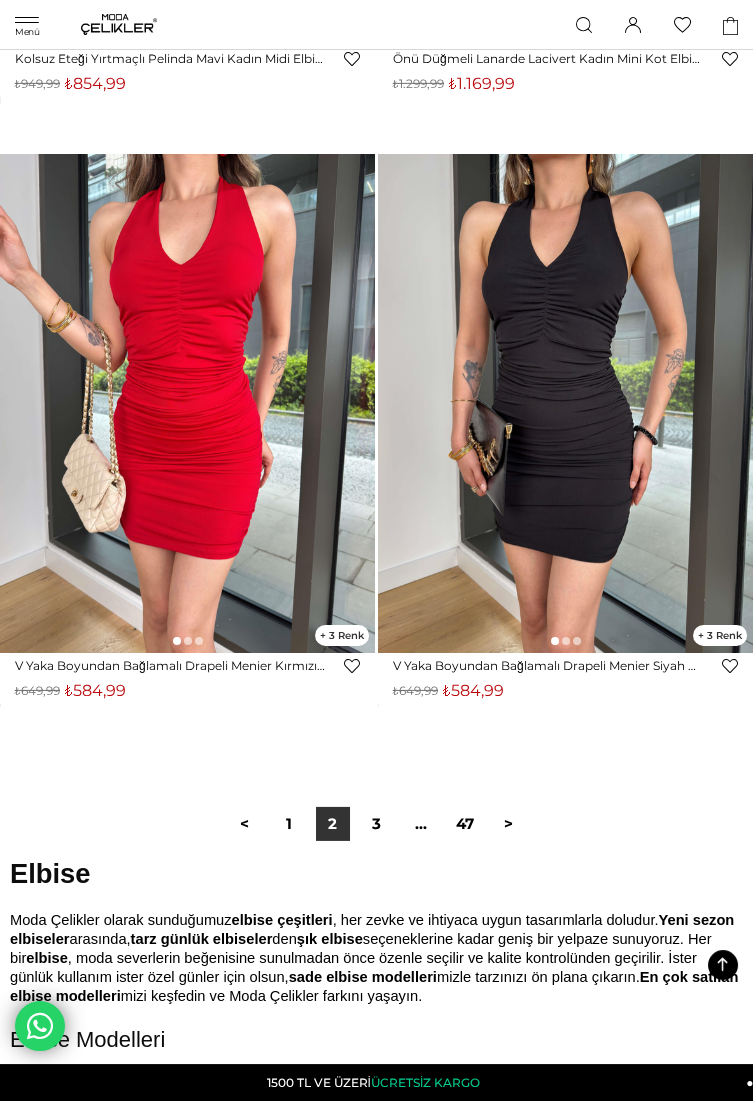 click on "47" at bounding box center [465, 824] 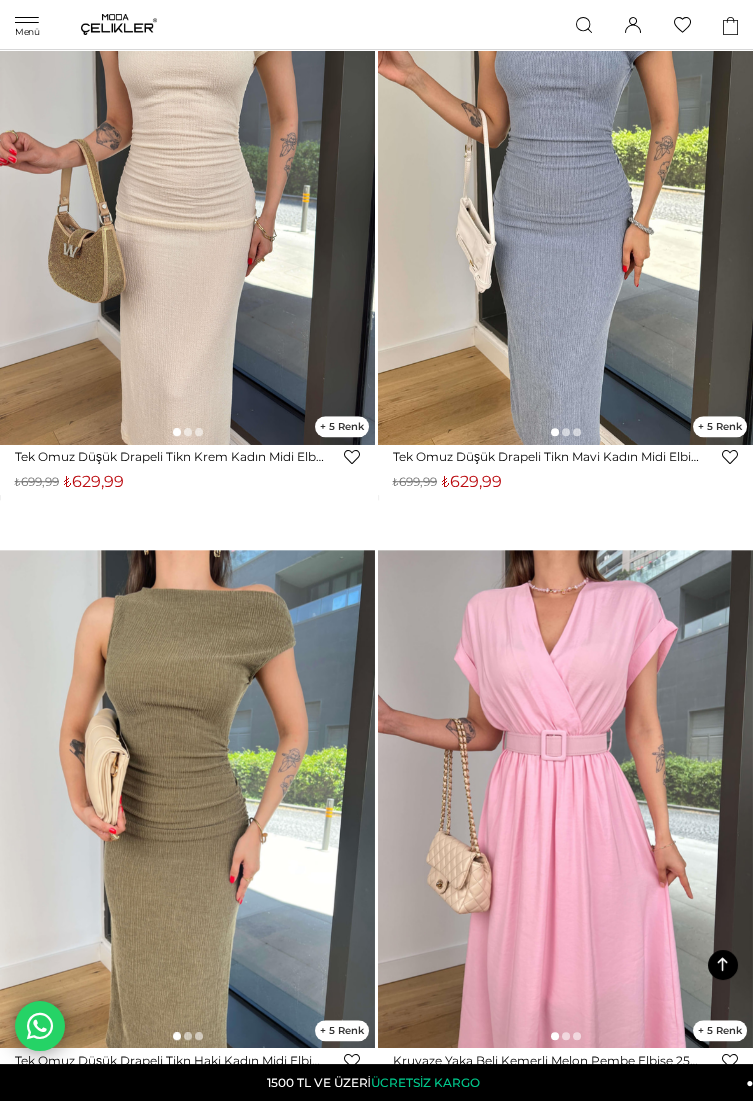 scroll, scrollTop: 0, scrollLeft: 0, axis: both 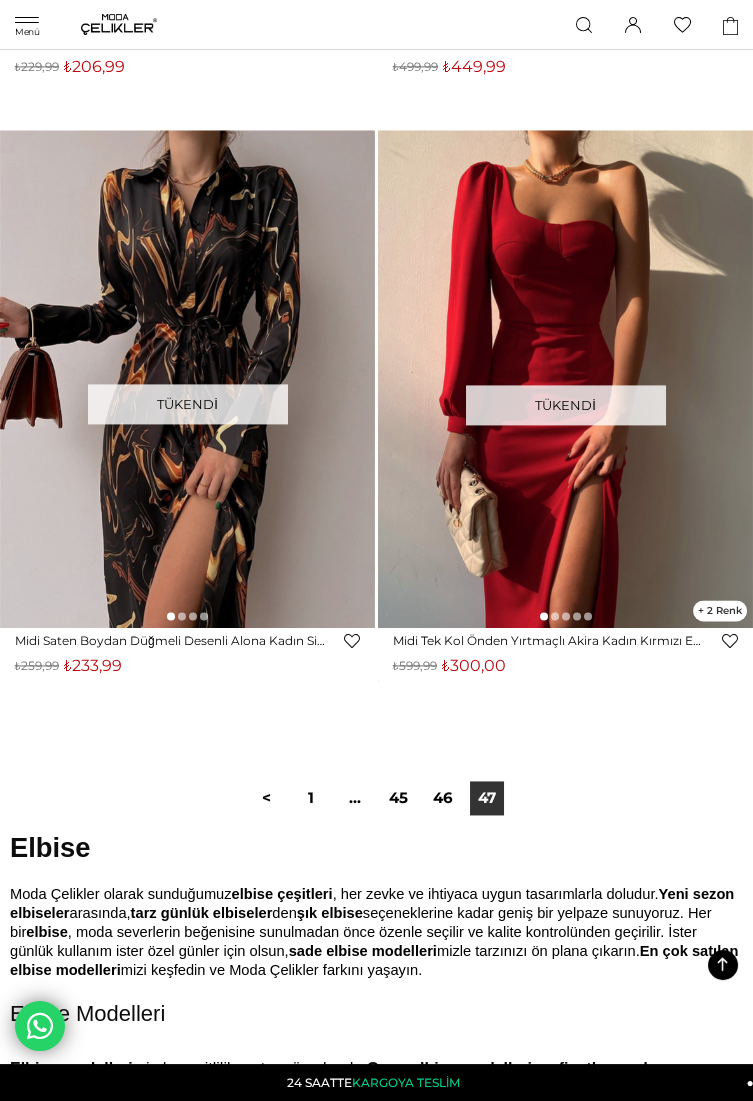 click on "45" at bounding box center [399, 798] 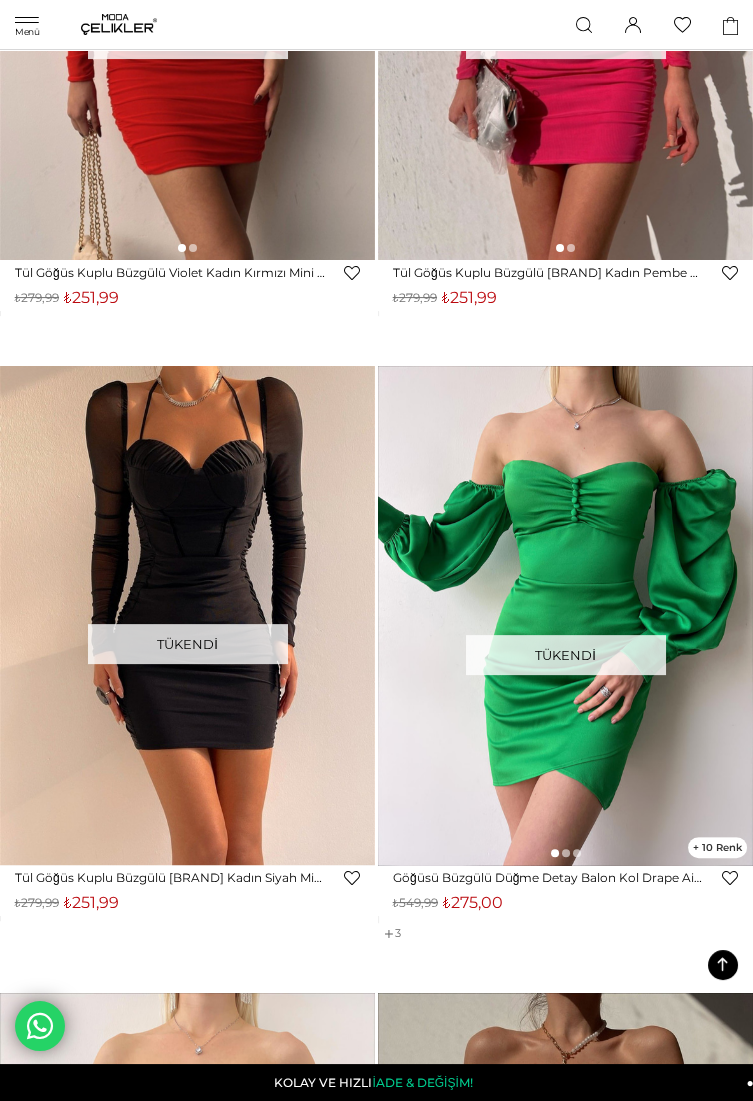 scroll, scrollTop: 3817, scrollLeft: 0, axis: vertical 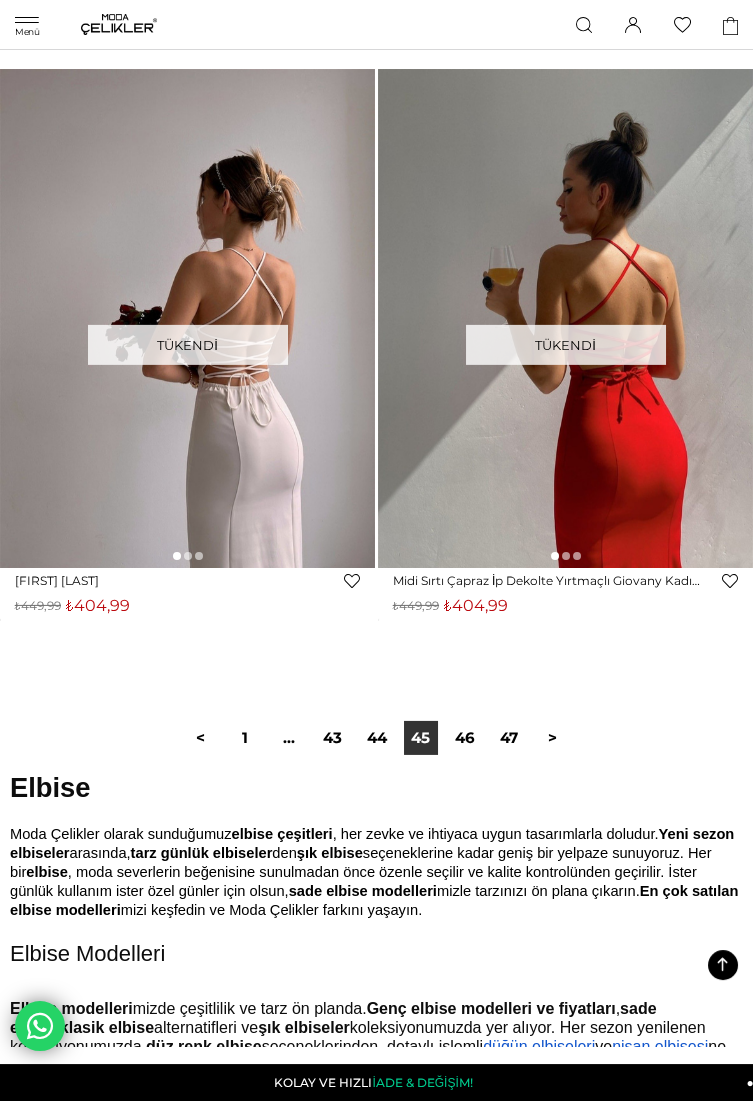 click on "43" at bounding box center [333, 738] 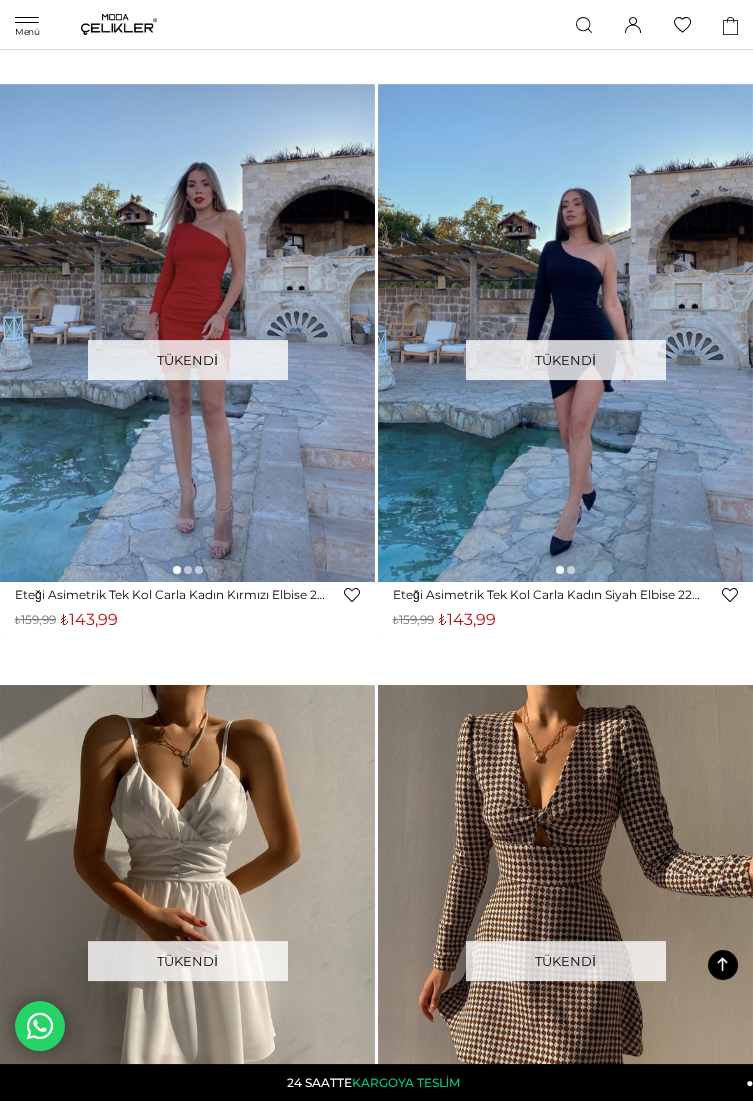 scroll, scrollTop: 2060, scrollLeft: 0, axis: vertical 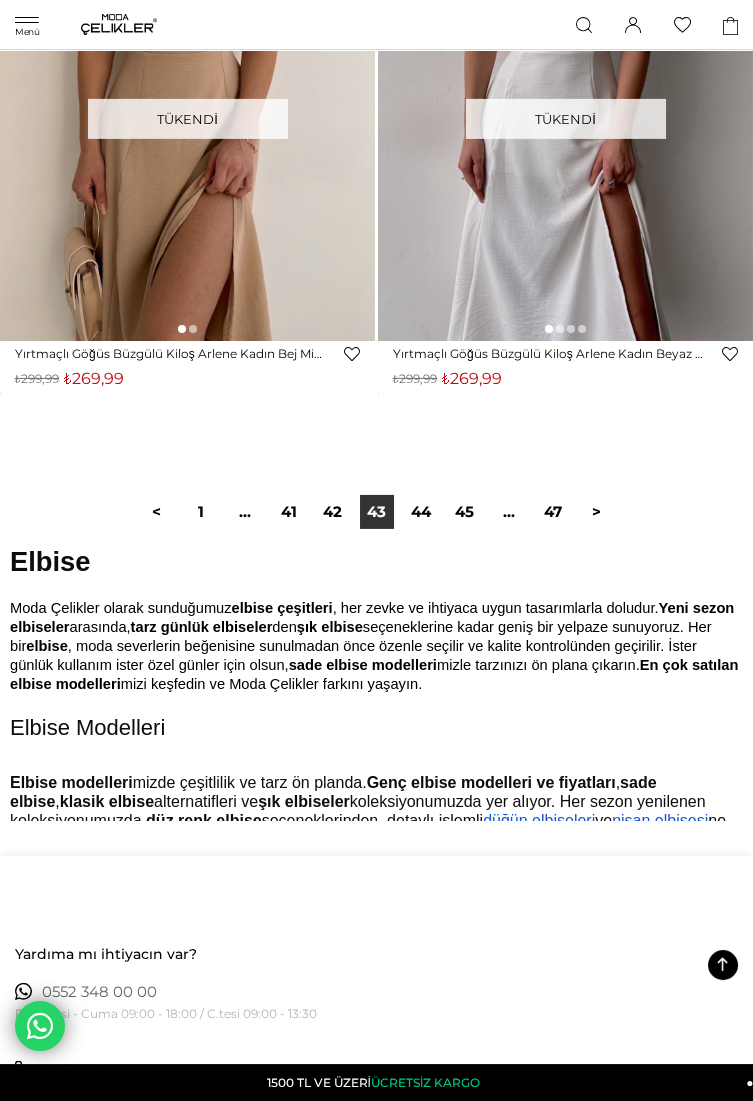 click on "41" at bounding box center (289, 512) 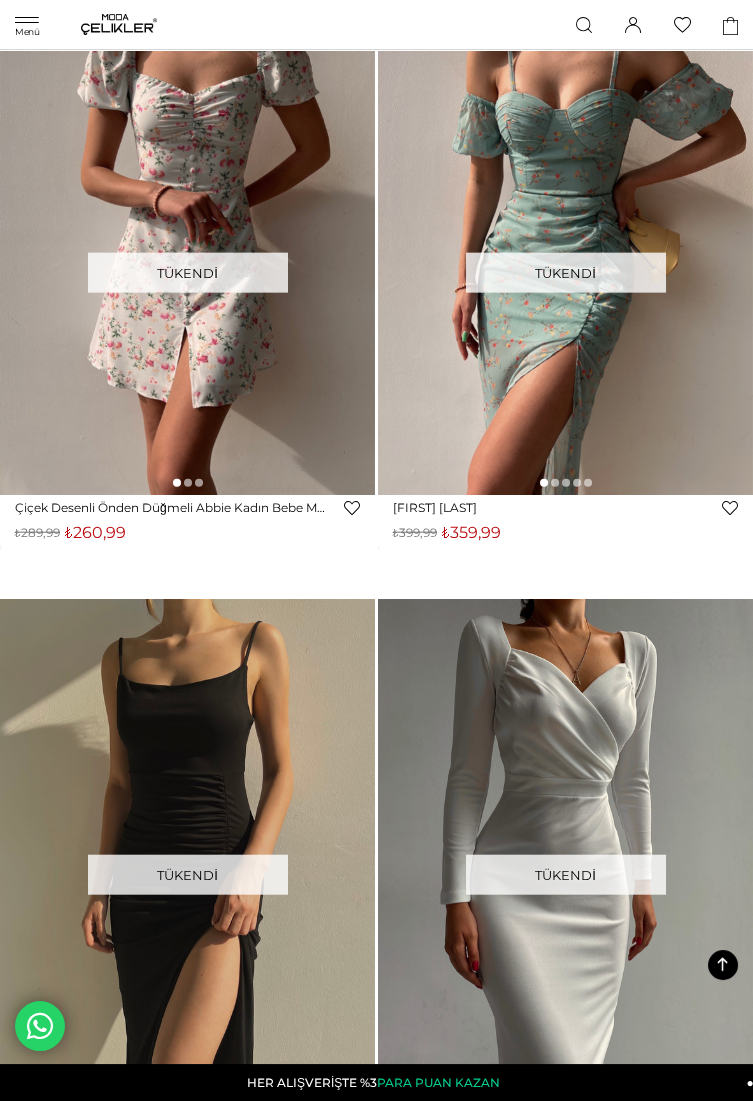 scroll, scrollTop: 23663, scrollLeft: 0, axis: vertical 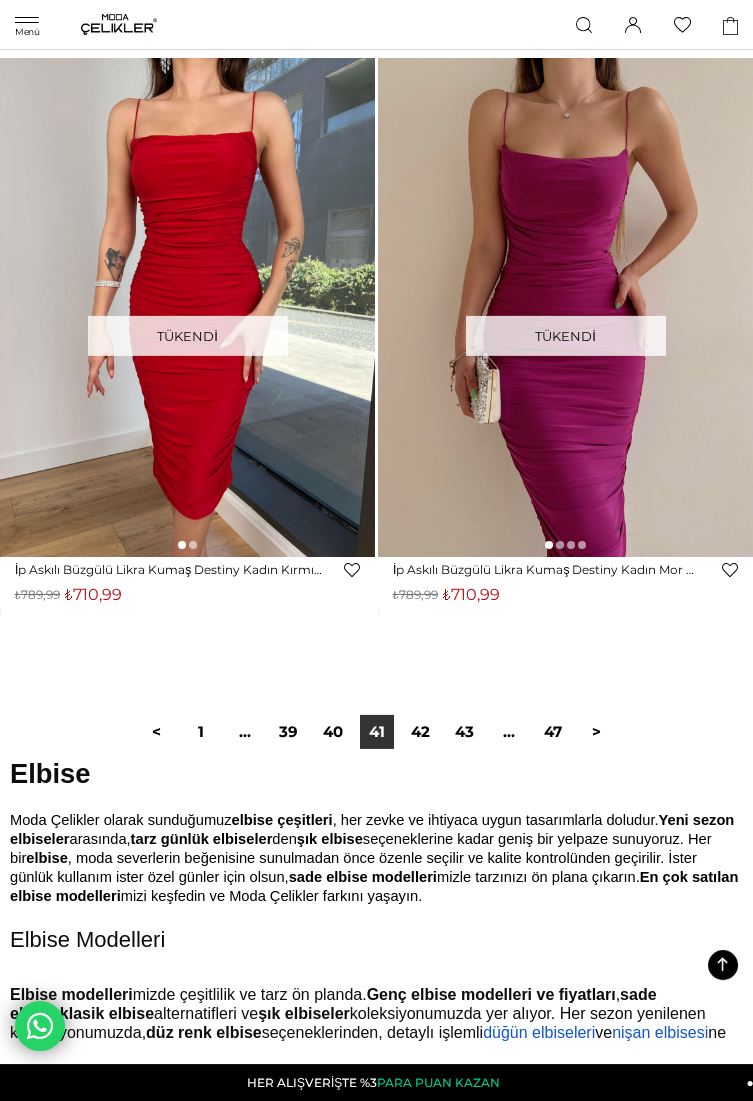 click on "39" at bounding box center [289, 732] 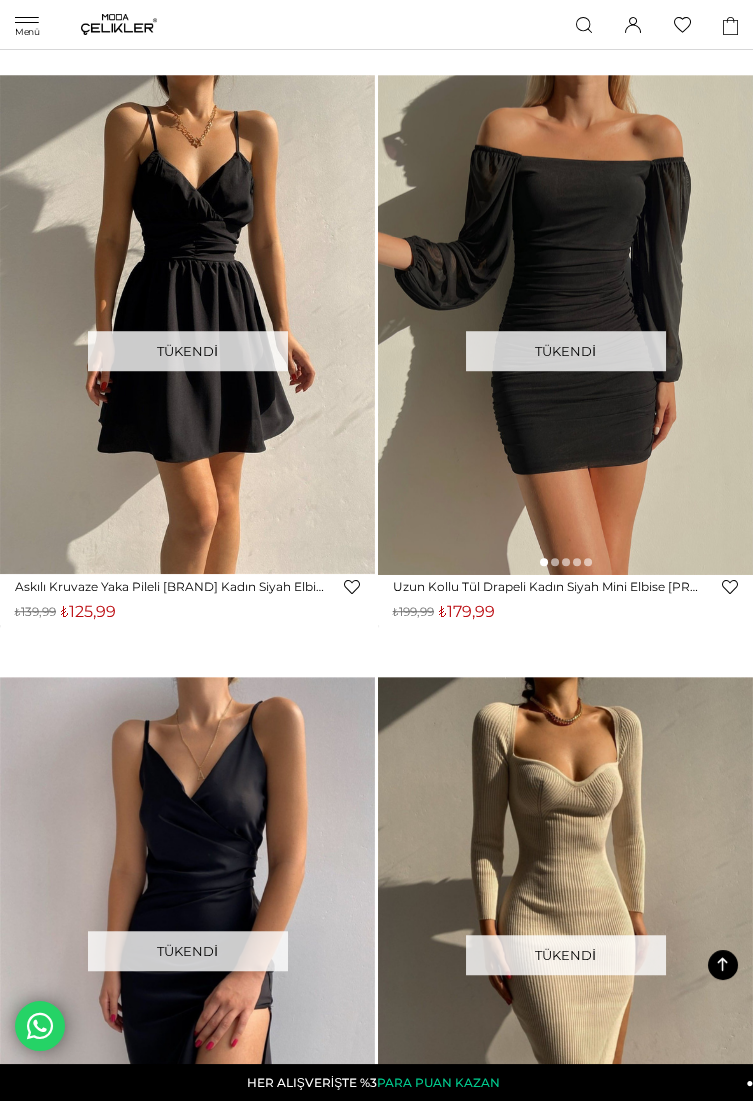 scroll, scrollTop: 2514, scrollLeft: 0, axis: vertical 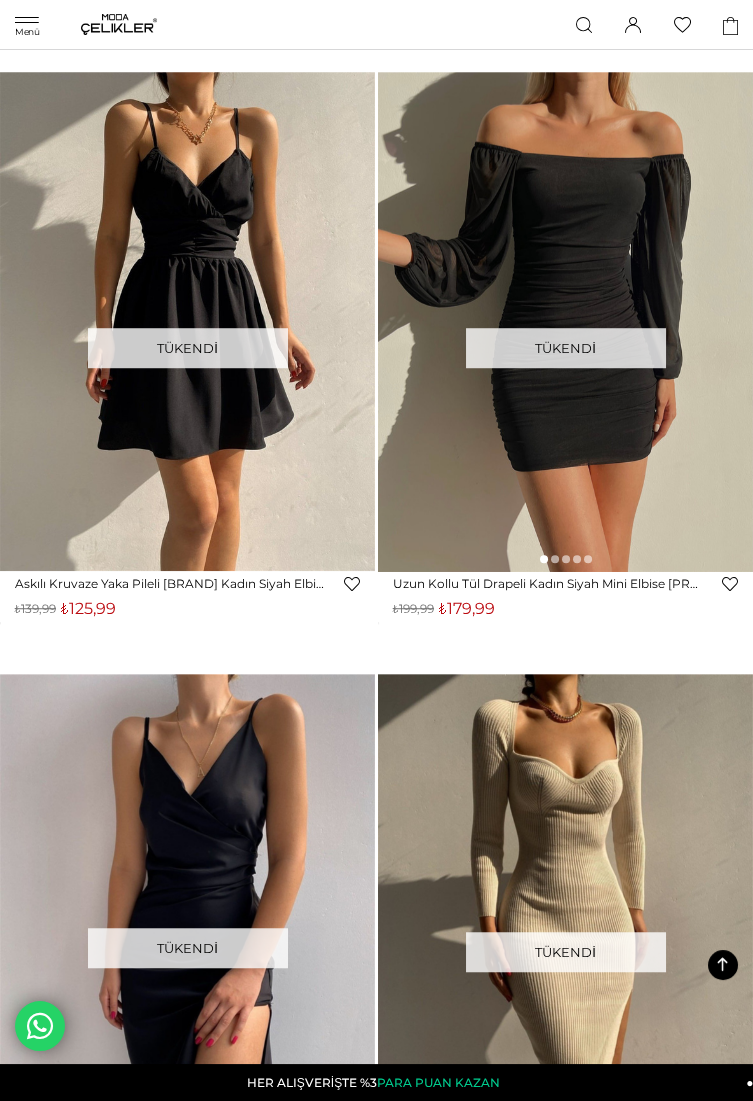 click on "Tükendi
‹ ›
Favorilere Ekle
Moda Celikler
Uzun Kollu Tül Drapeli Kadın Siyah Mini Elbise 21Y000544
Azalt" at bounding box center [565, 368] 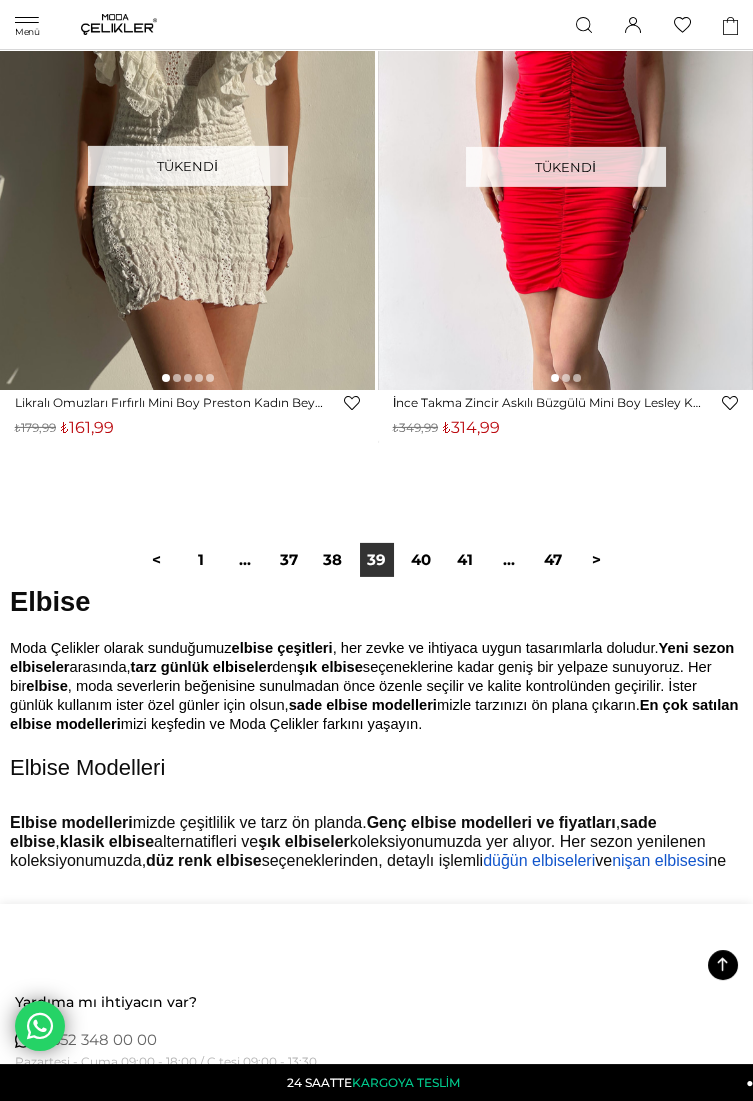 scroll, scrollTop: 23828, scrollLeft: 0, axis: vertical 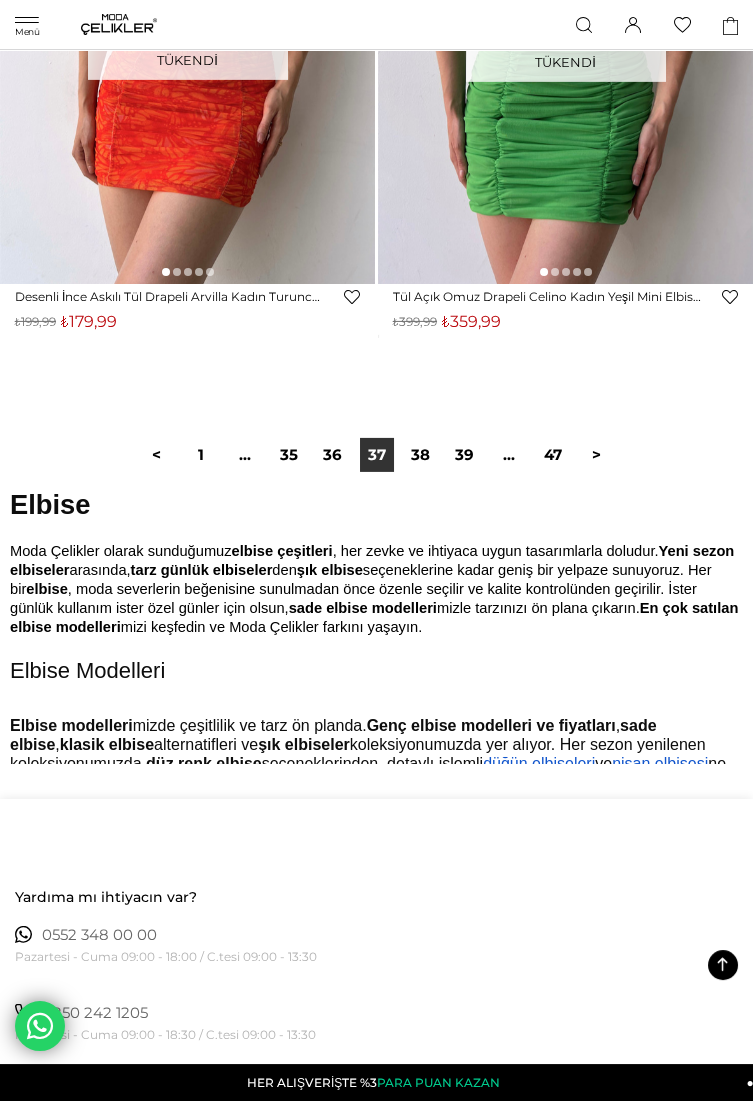 click on "35" at bounding box center [289, 455] 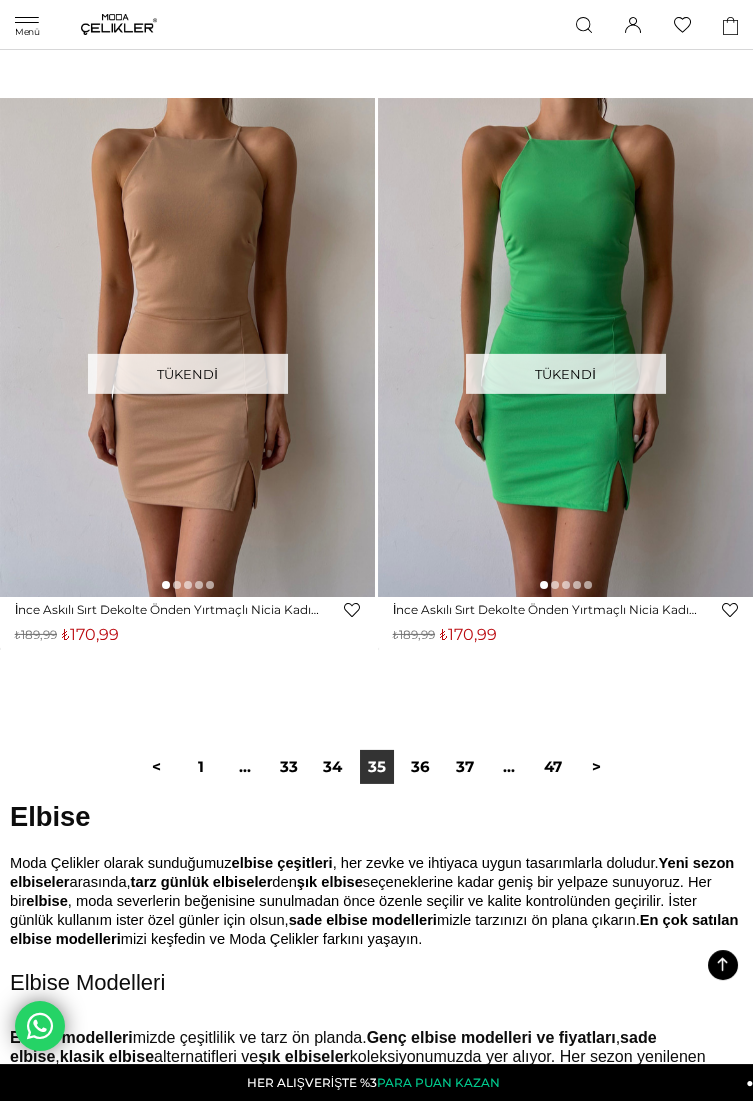 scroll, scrollTop: 23671, scrollLeft: 0, axis: vertical 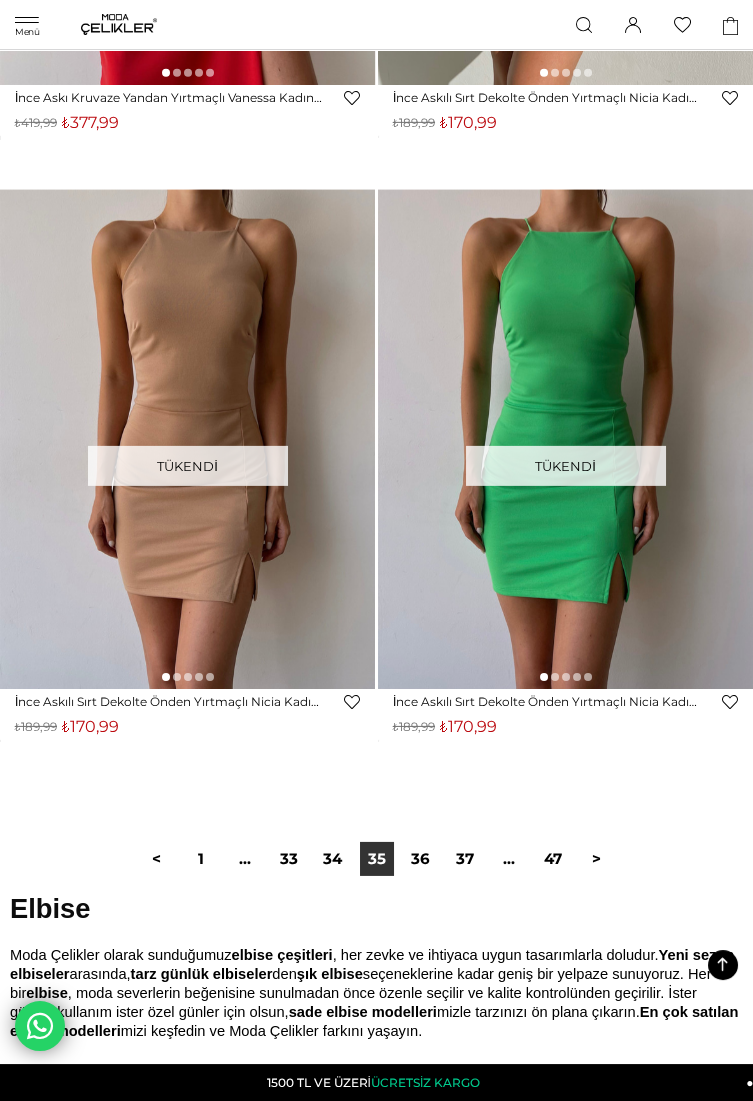 click on "<
1
...
33
34
35
36
37
...
47
>" at bounding box center (376, 859) 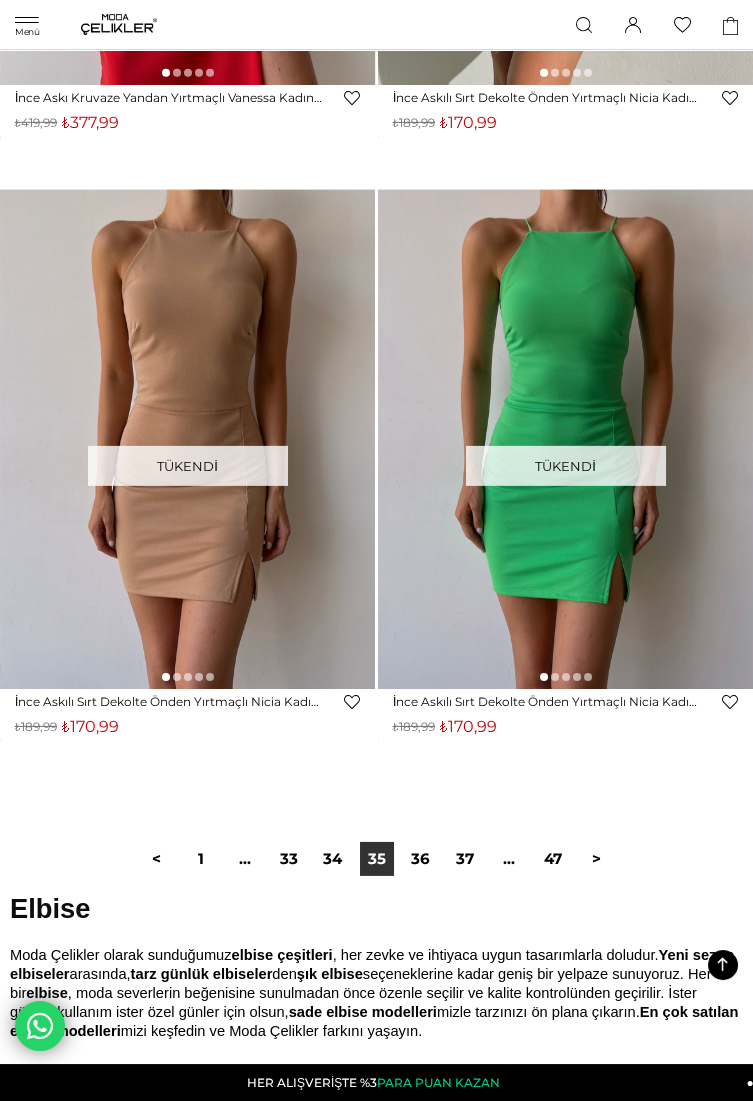 click on "33" at bounding box center (289, 859) 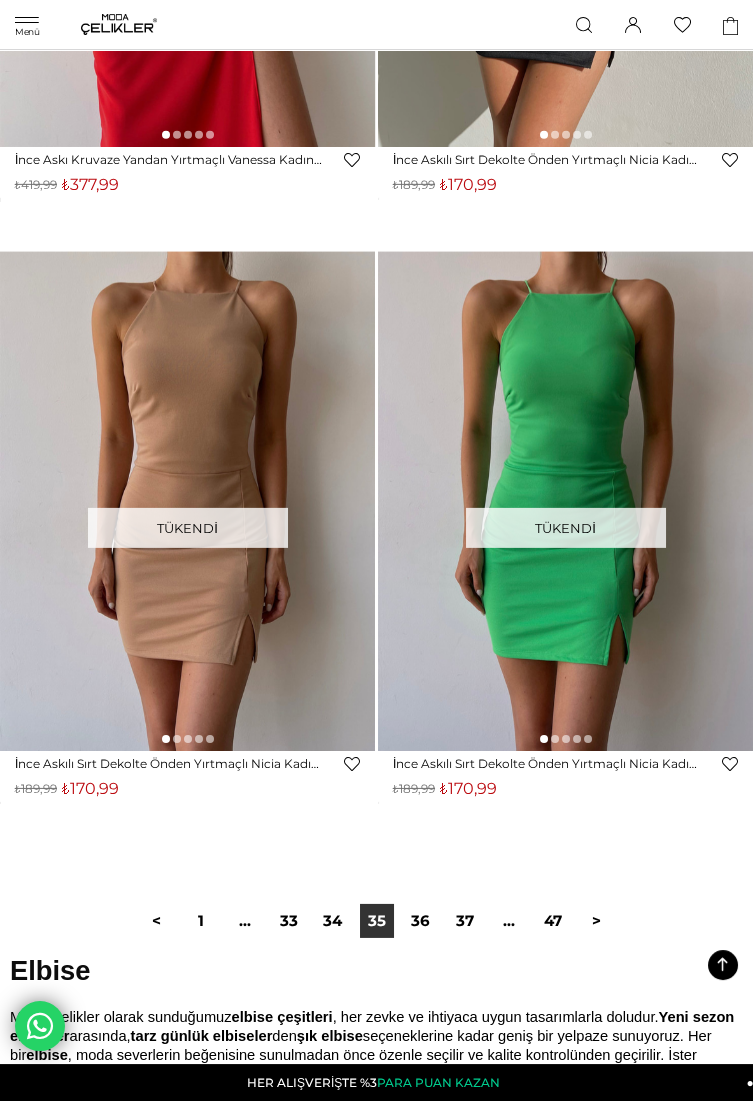 scroll, scrollTop: 23518, scrollLeft: 0, axis: vertical 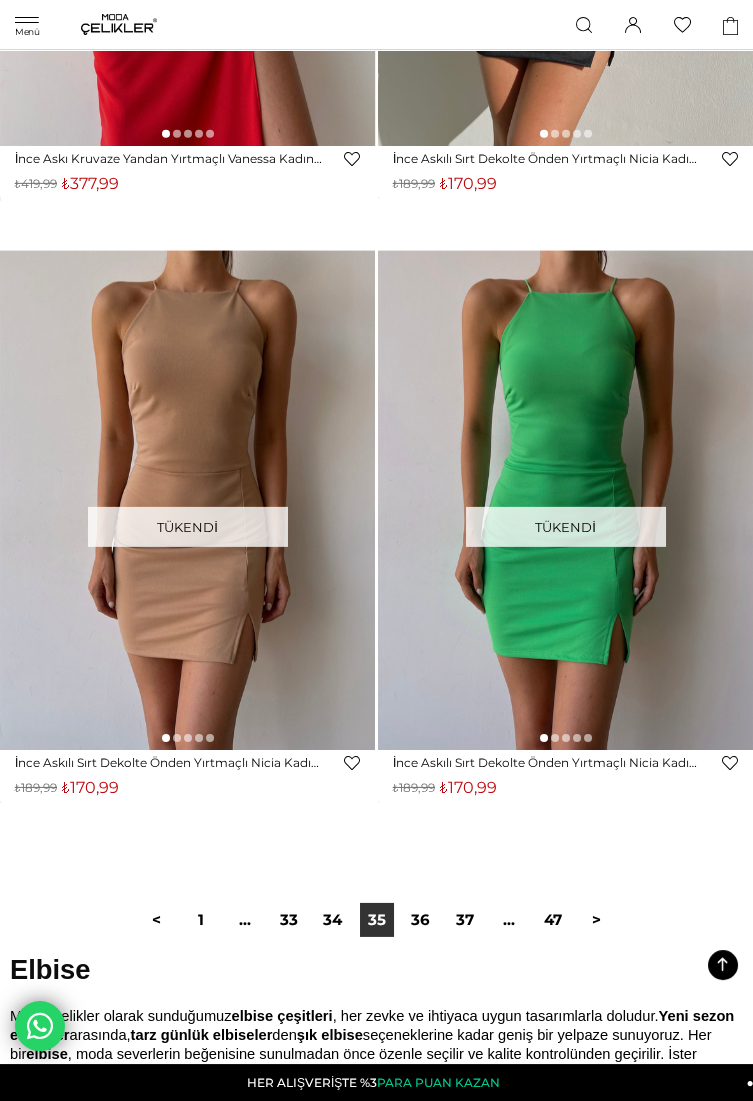 click on "33" at bounding box center (289, 920) 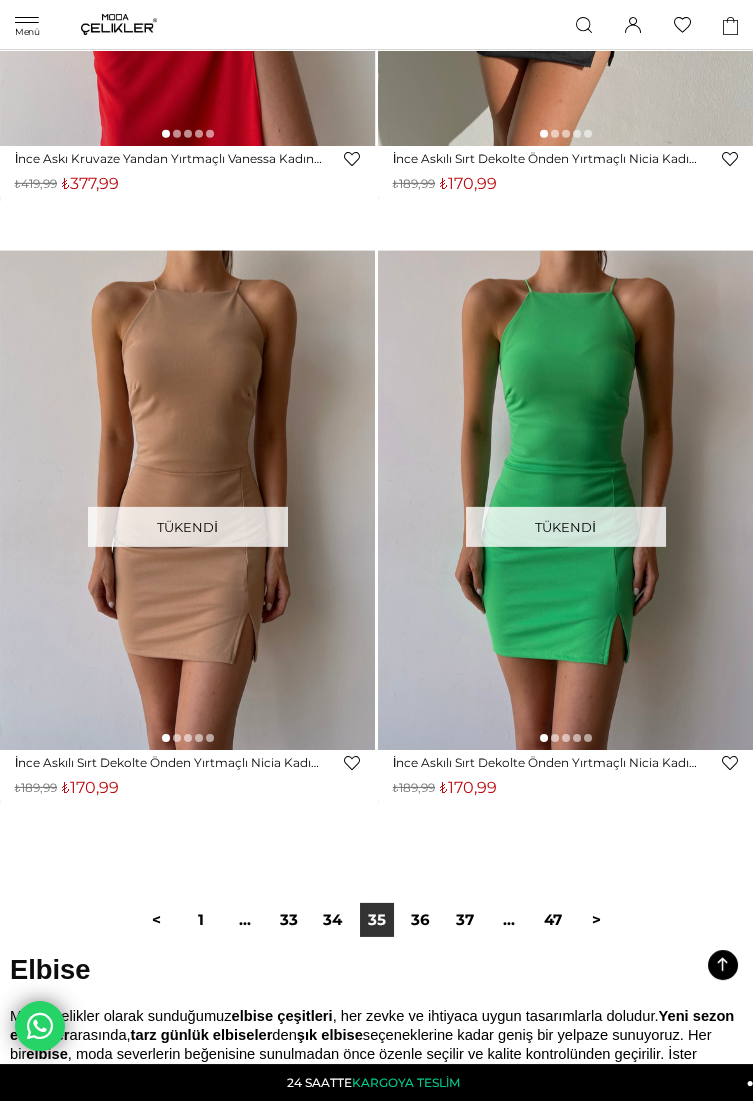 click on "33" at bounding box center [289, 920] 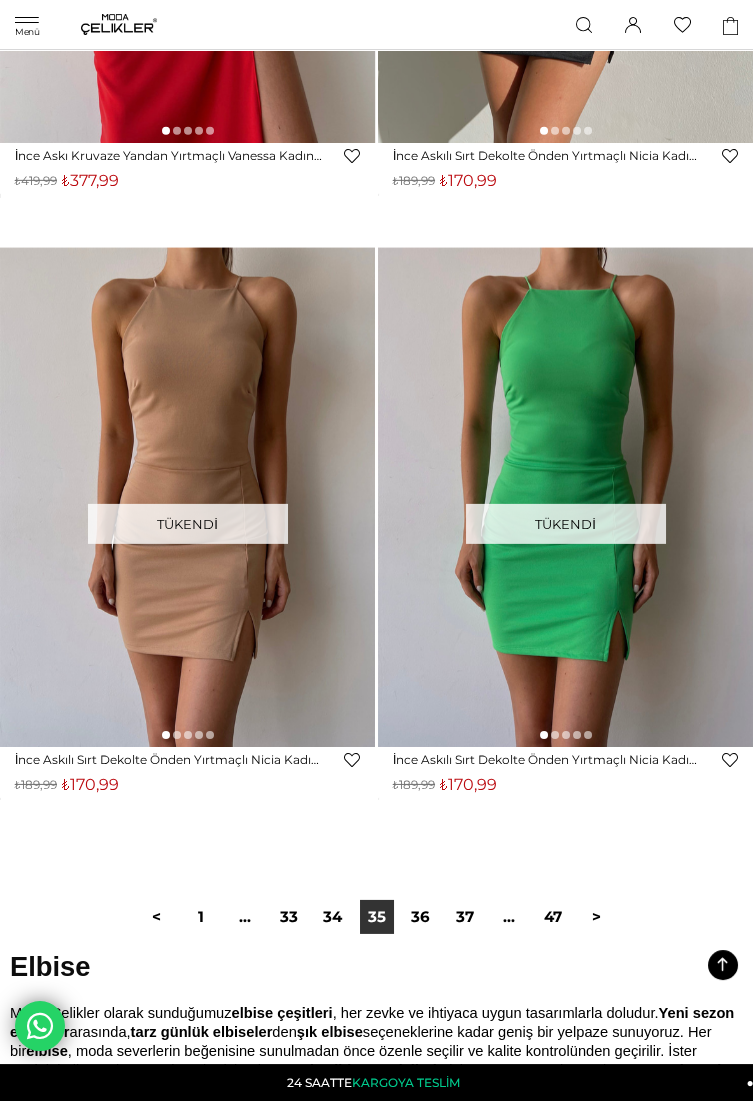 scroll, scrollTop: 23521, scrollLeft: 0, axis: vertical 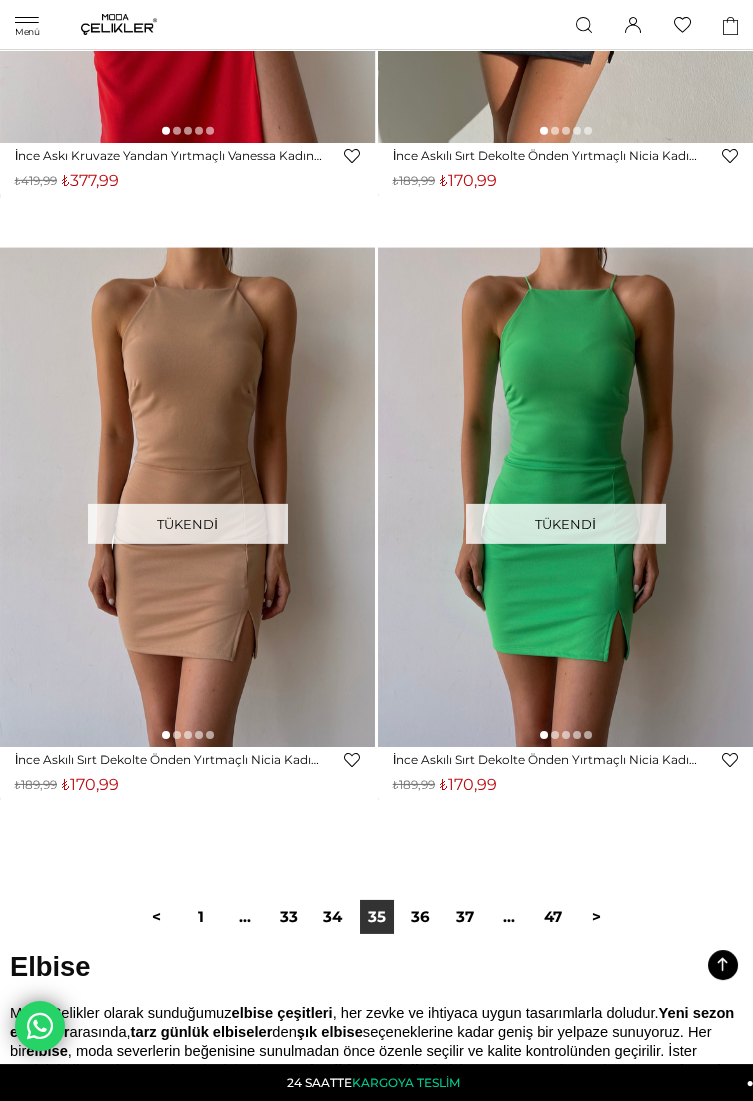 click on "<" at bounding box center (157, 917) 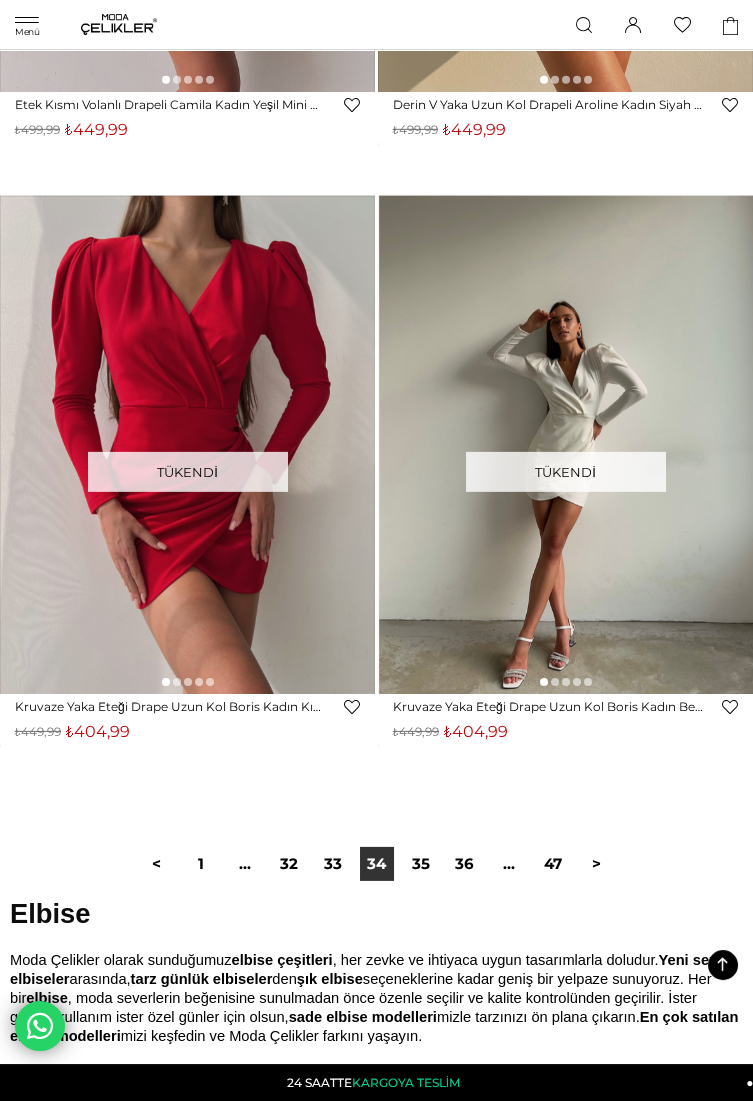 scroll, scrollTop: 23491, scrollLeft: 0, axis: vertical 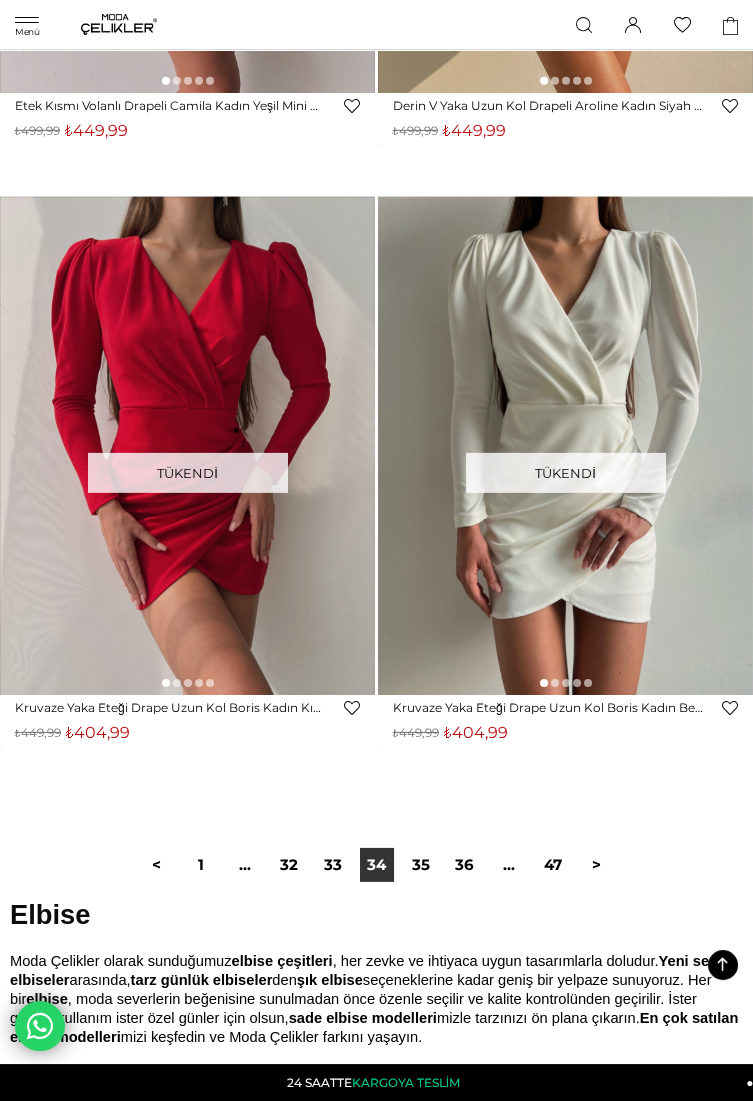 click on "32" at bounding box center (289, 865) 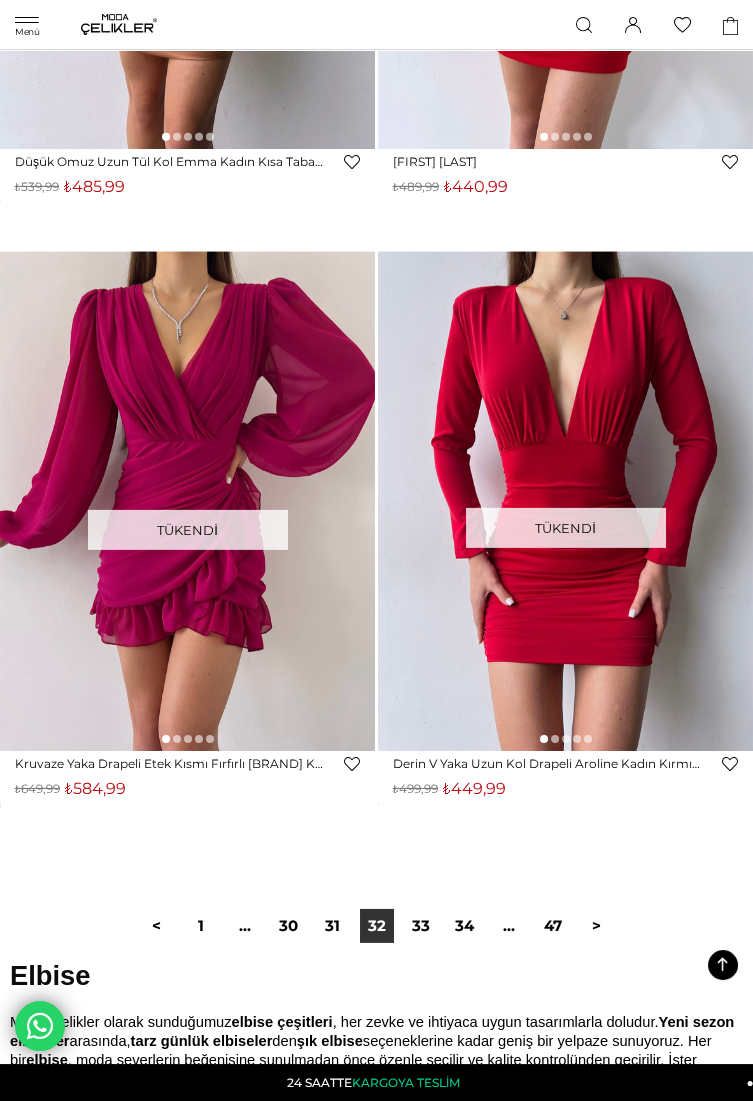 scroll, scrollTop: 23493, scrollLeft: 0, axis: vertical 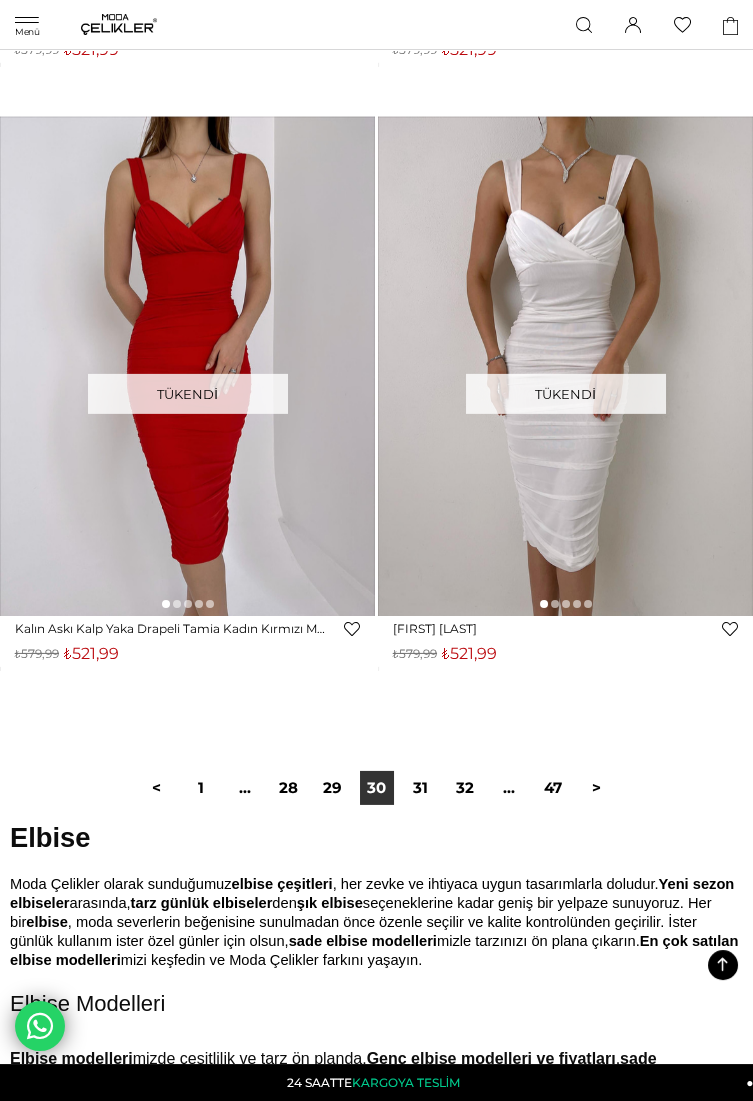click on "28" at bounding box center [289, 788] 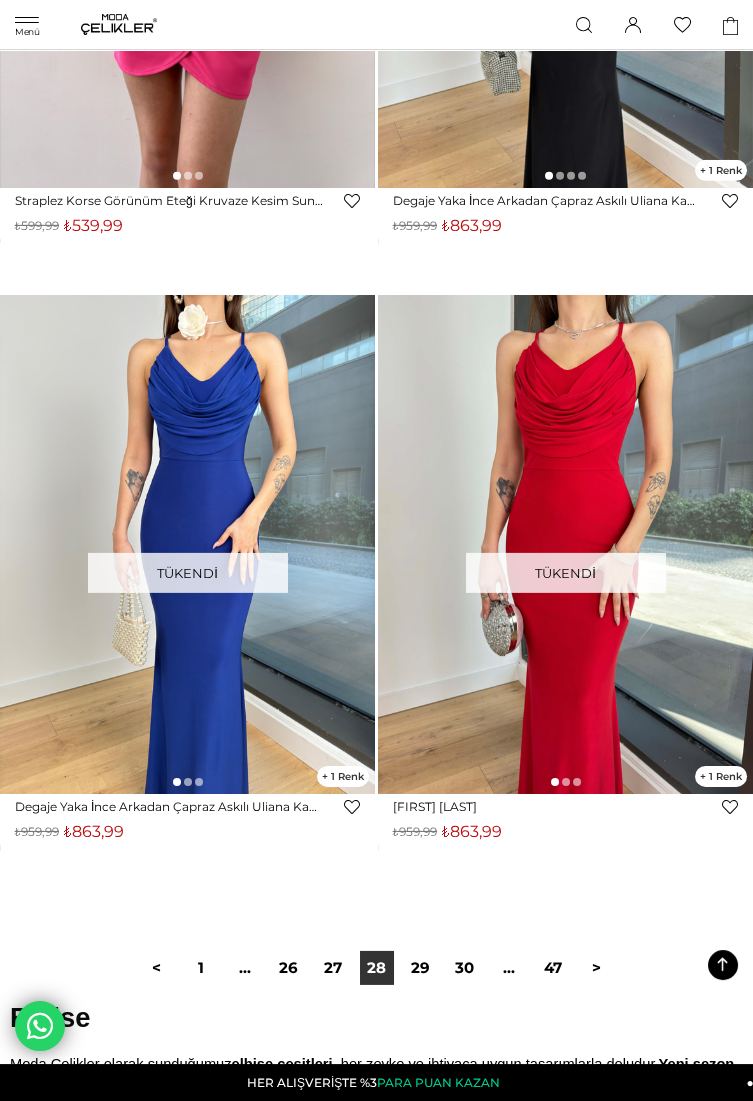 scroll, scrollTop: 23487, scrollLeft: 0, axis: vertical 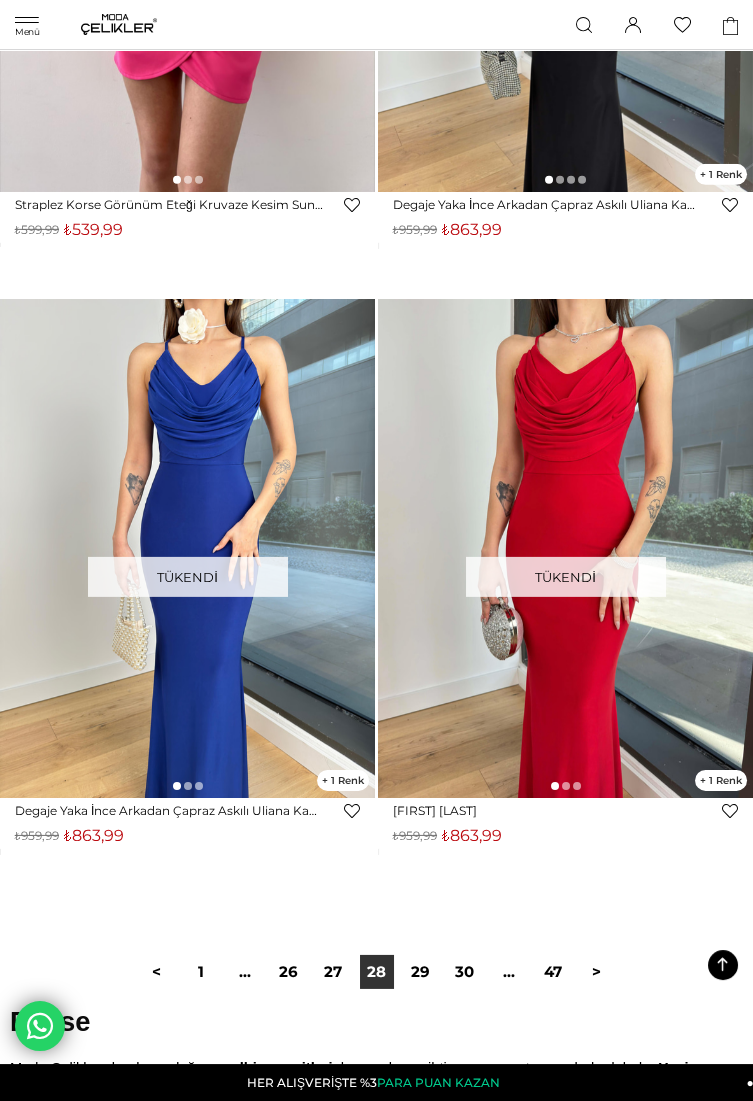 click on "26" at bounding box center [289, 972] 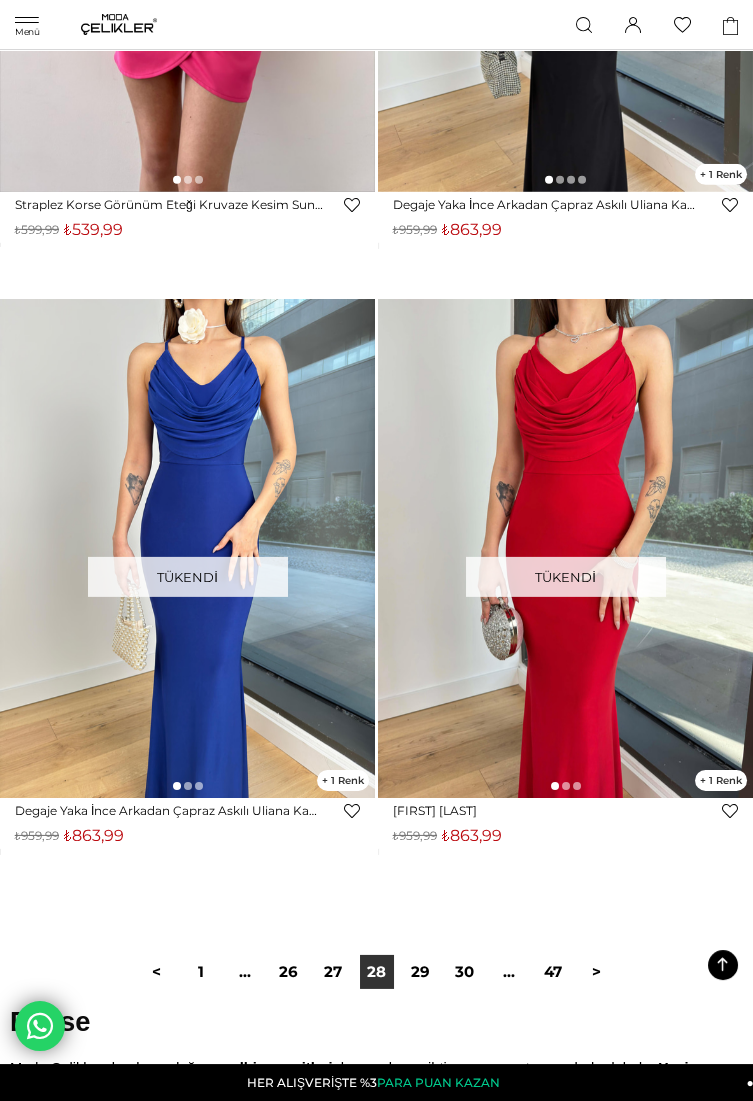 scroll, scrollTop: 0, scrollLeft: 0, axis: both 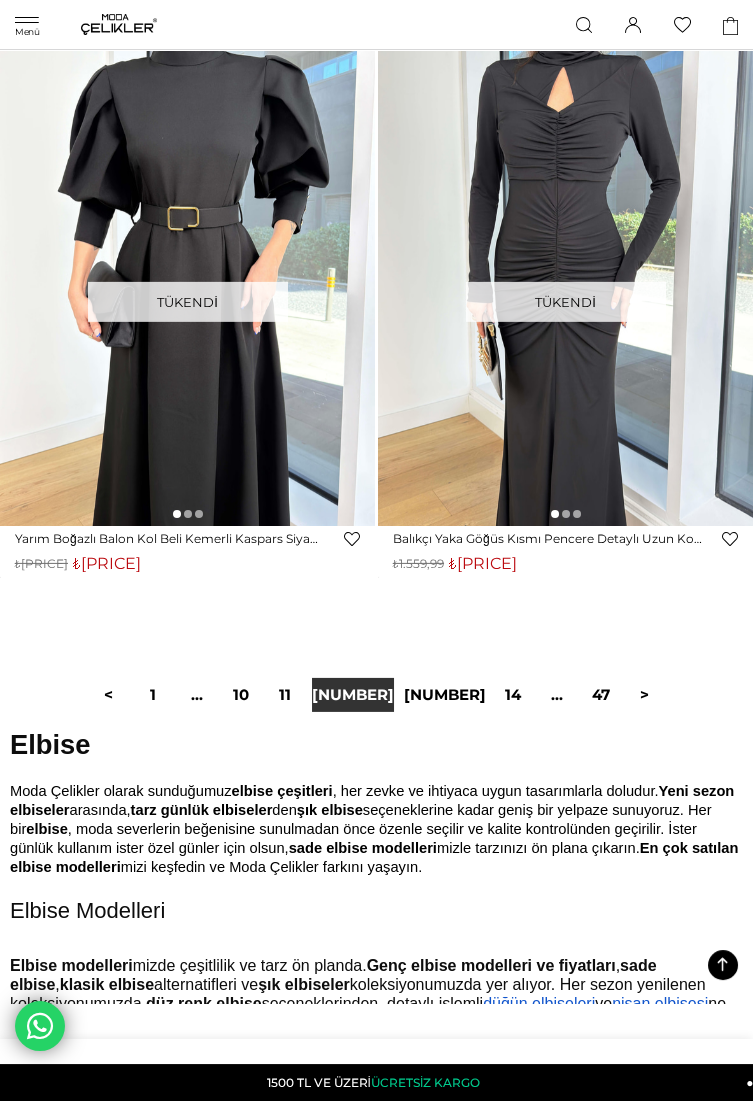 click on "10" at bounding box center [241, 695] 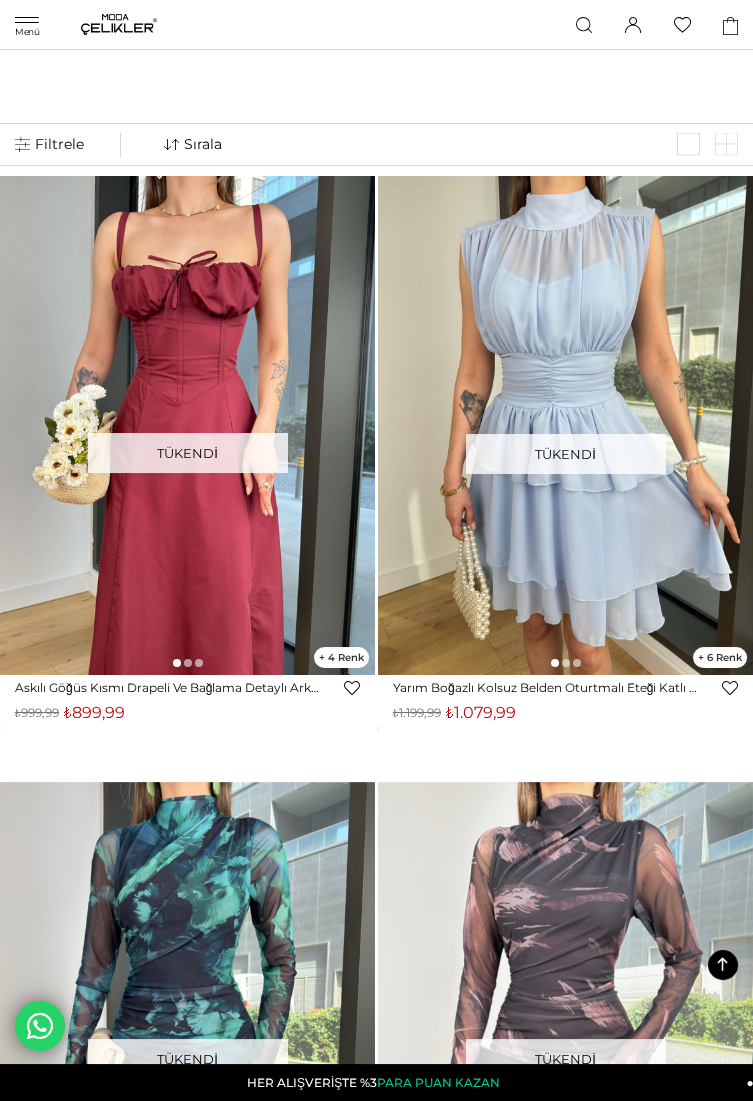scroll, scrollTop: 24456, scrollLeft: 0, axis: vertical 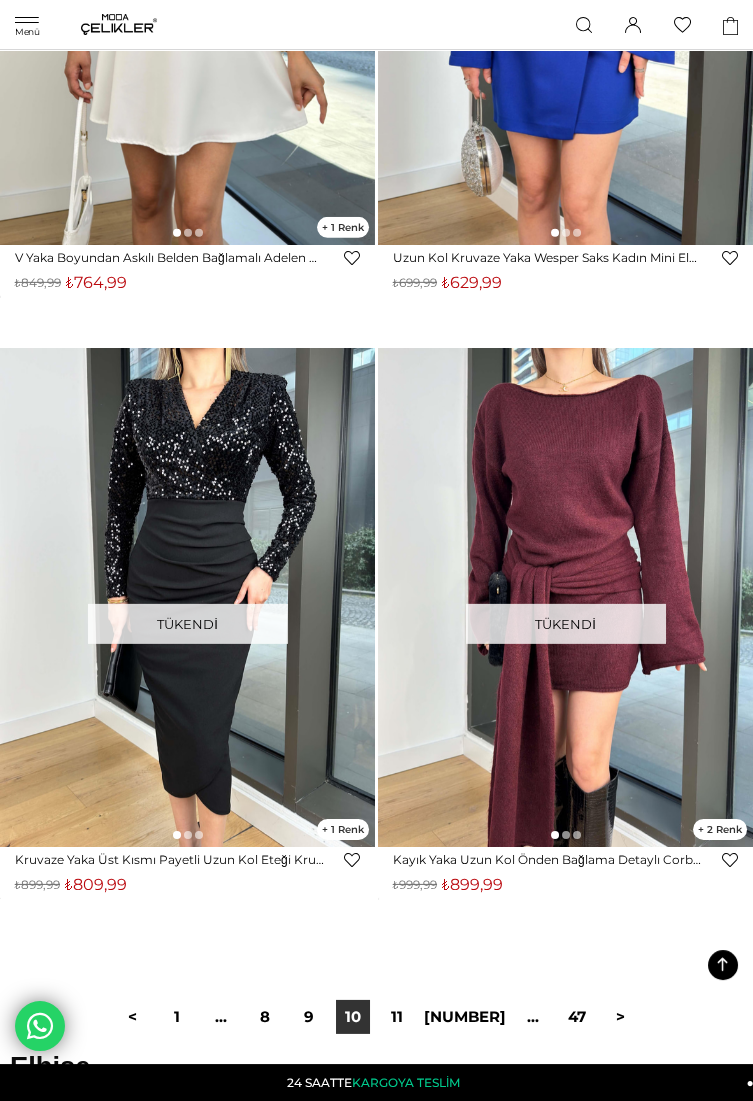 click on "8" at bounding box center [265, 1017] 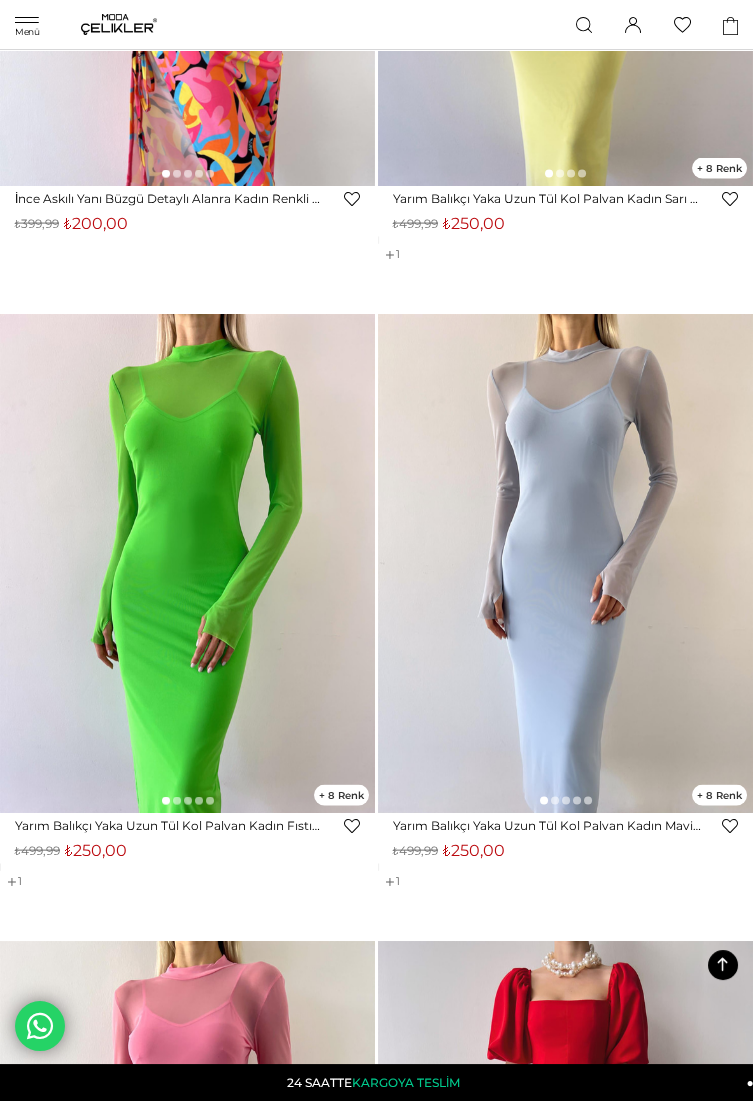 scroll, scrollTop: 7227, scrollLeft: 0, axis: vertical 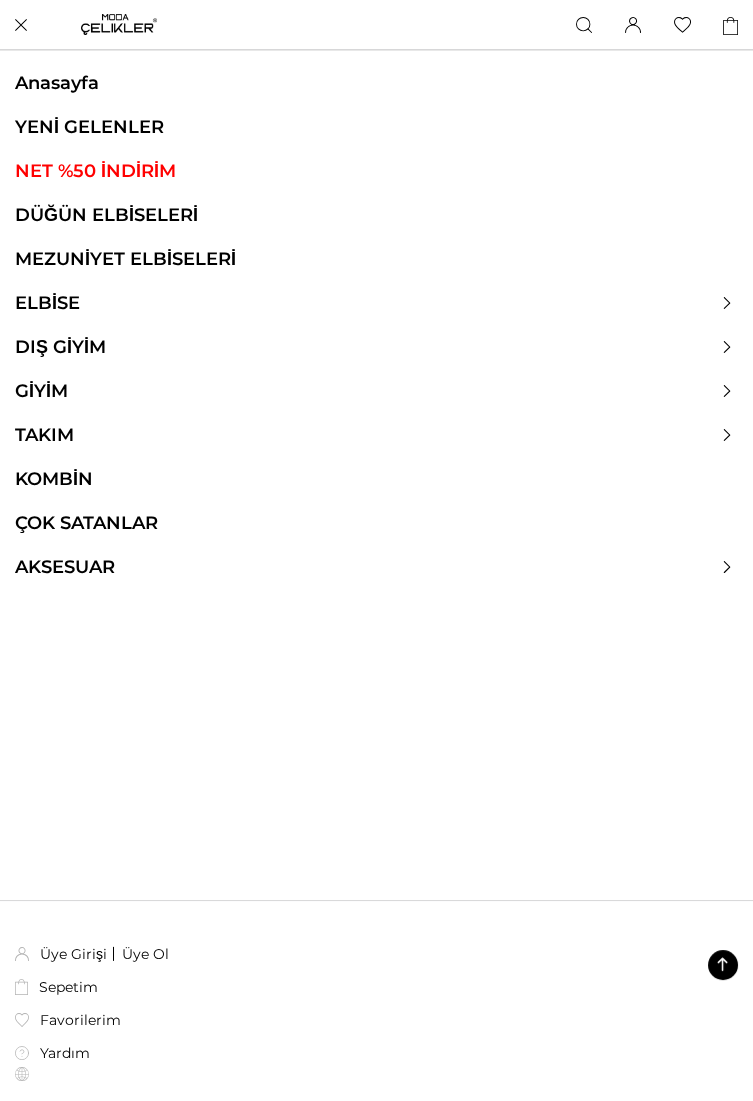 click on "AKSESUAR" at bounding box center (65, 567) 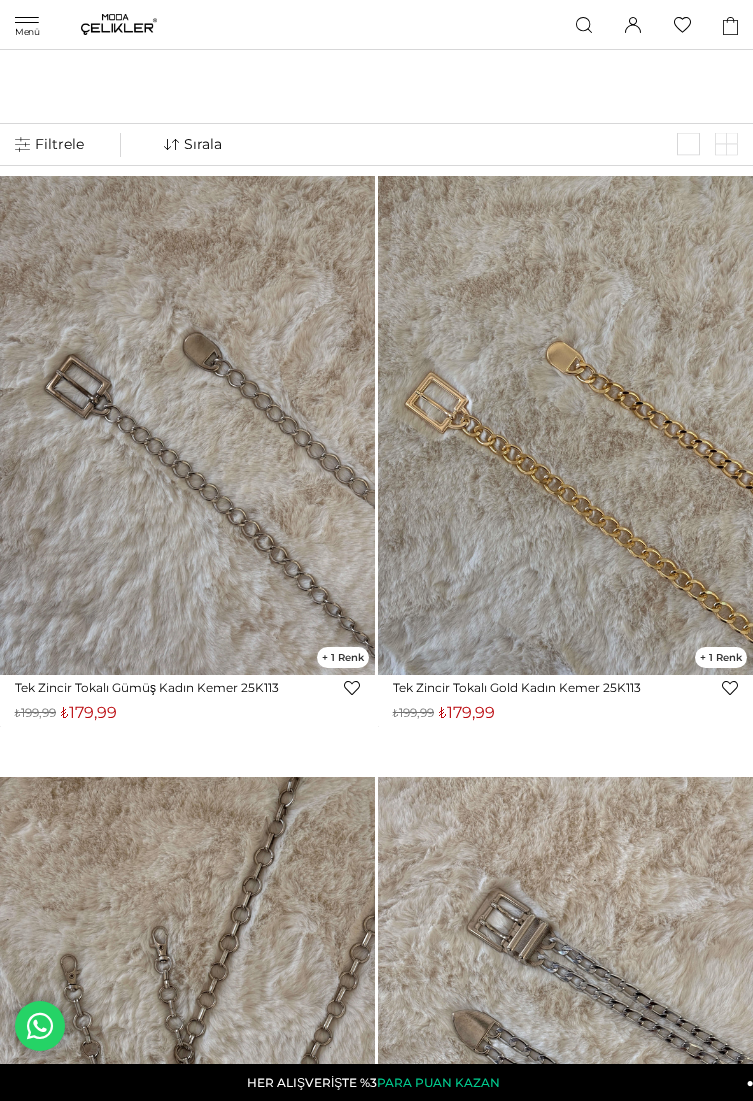scroll, scrollTop: 0, scrollLeft: 0, axis: both 